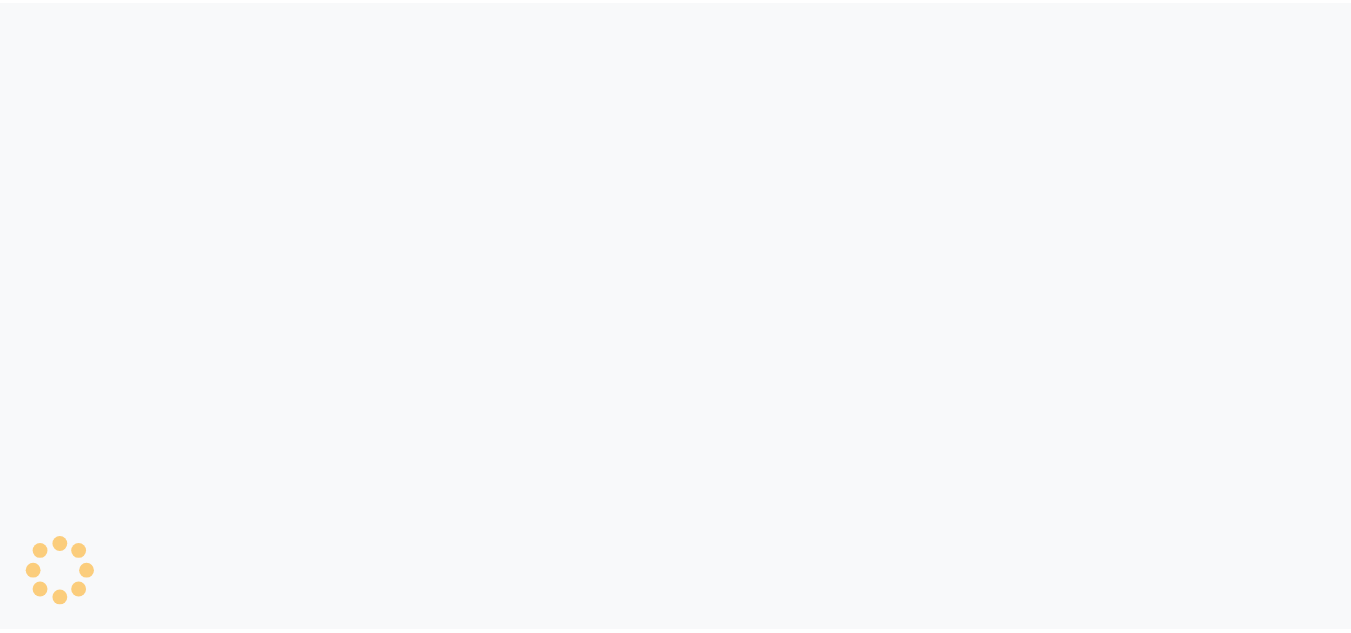 scroll, scrollTop: 0, scrollLeft: 0, axis: both 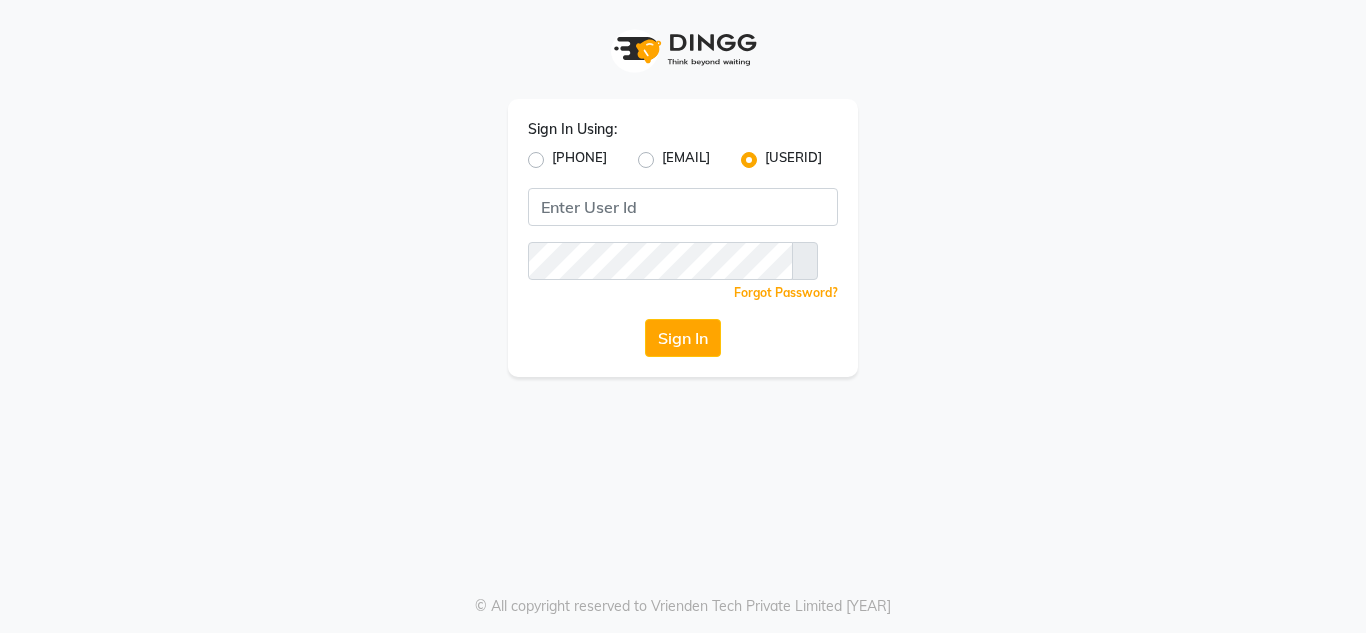 click on "[PHONE]" at bounding box center [579, 160] 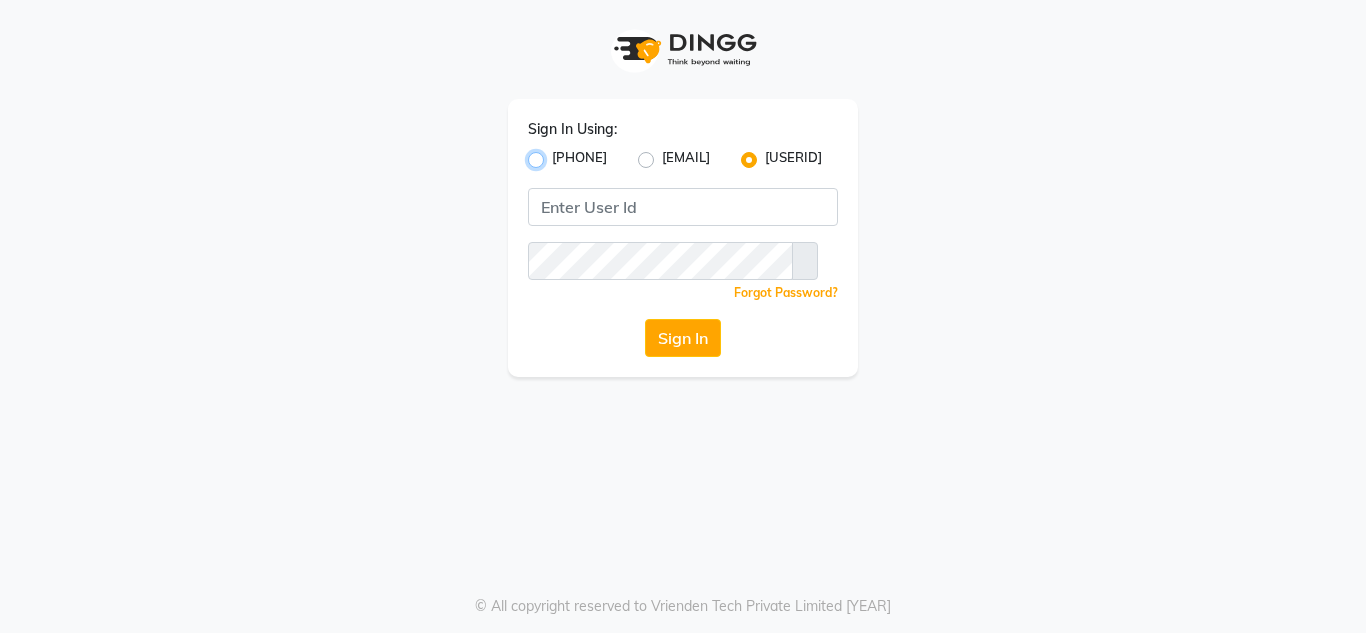 click on "[PHONE]" at bounding box center (558, 154) 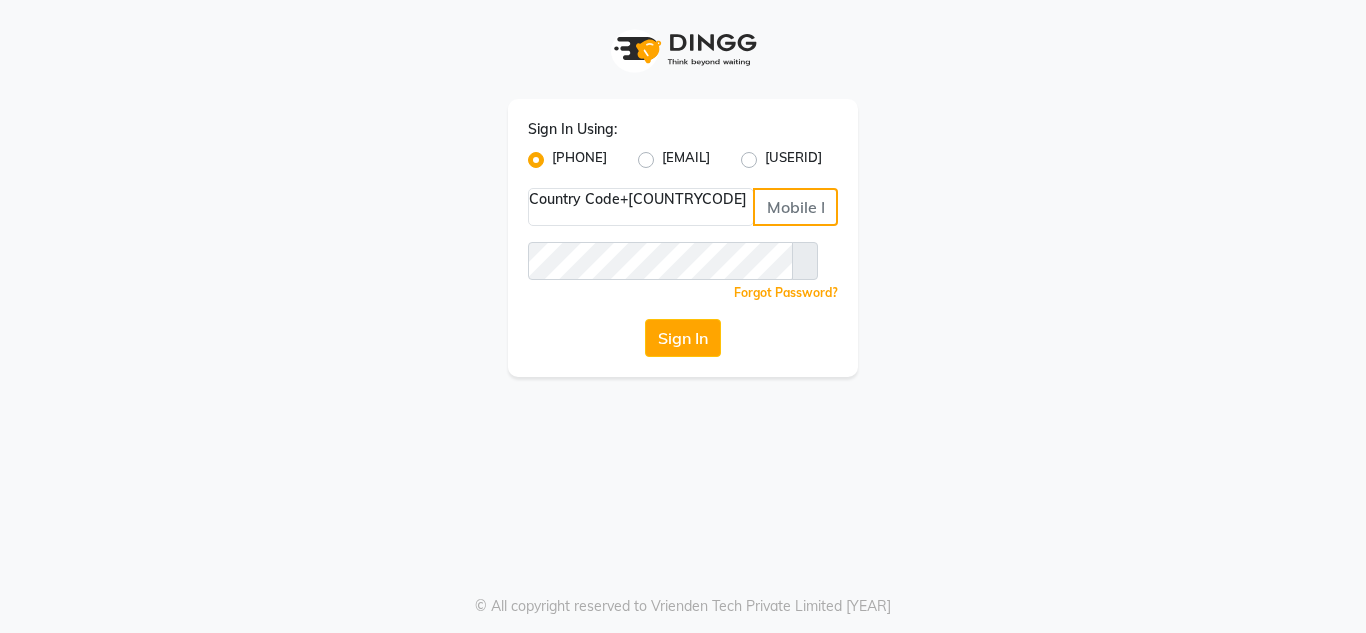 click at bounding box center (795, 207) 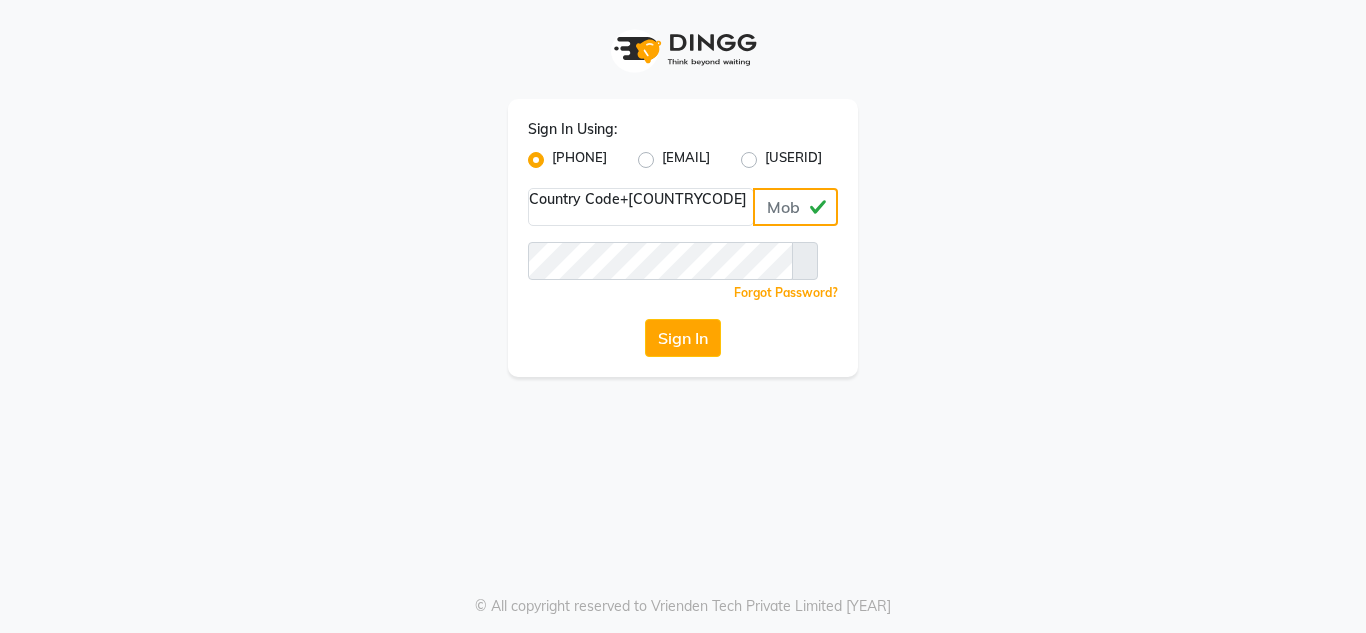 type on "[PHONE]" 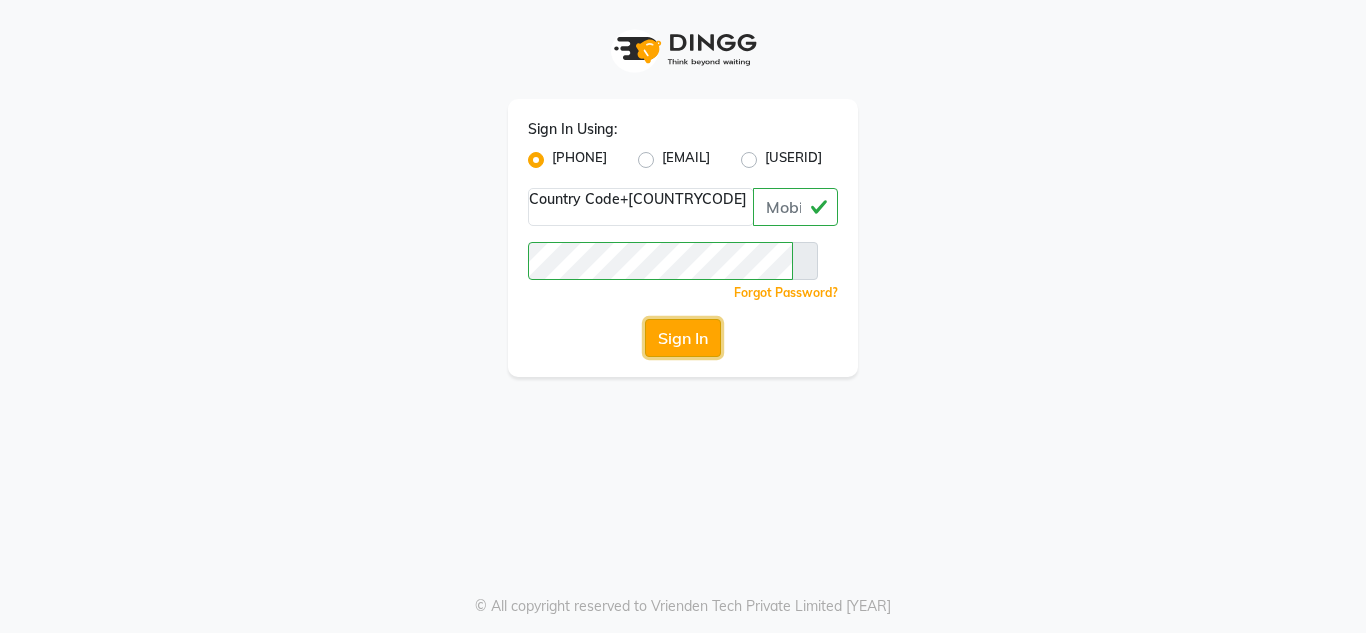 click on "Sign In" at bounding box center [683, 338] 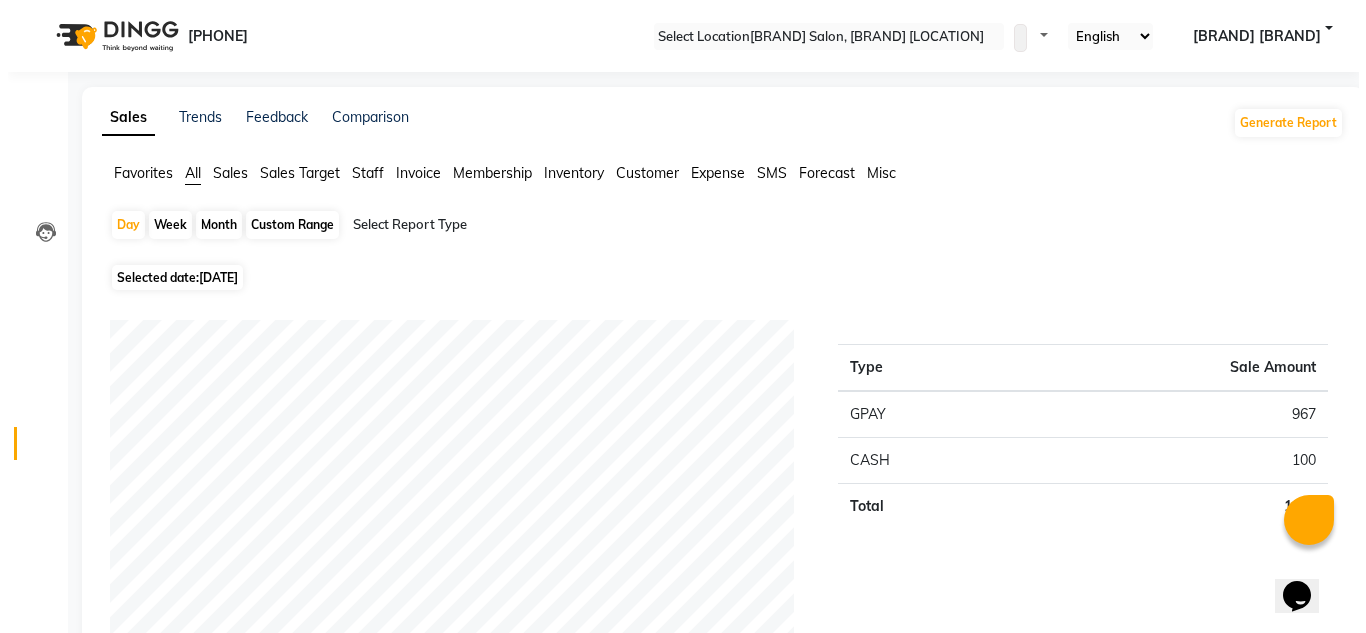 scroll, scrollTop: 0, scrollLeft: 0, axis: both 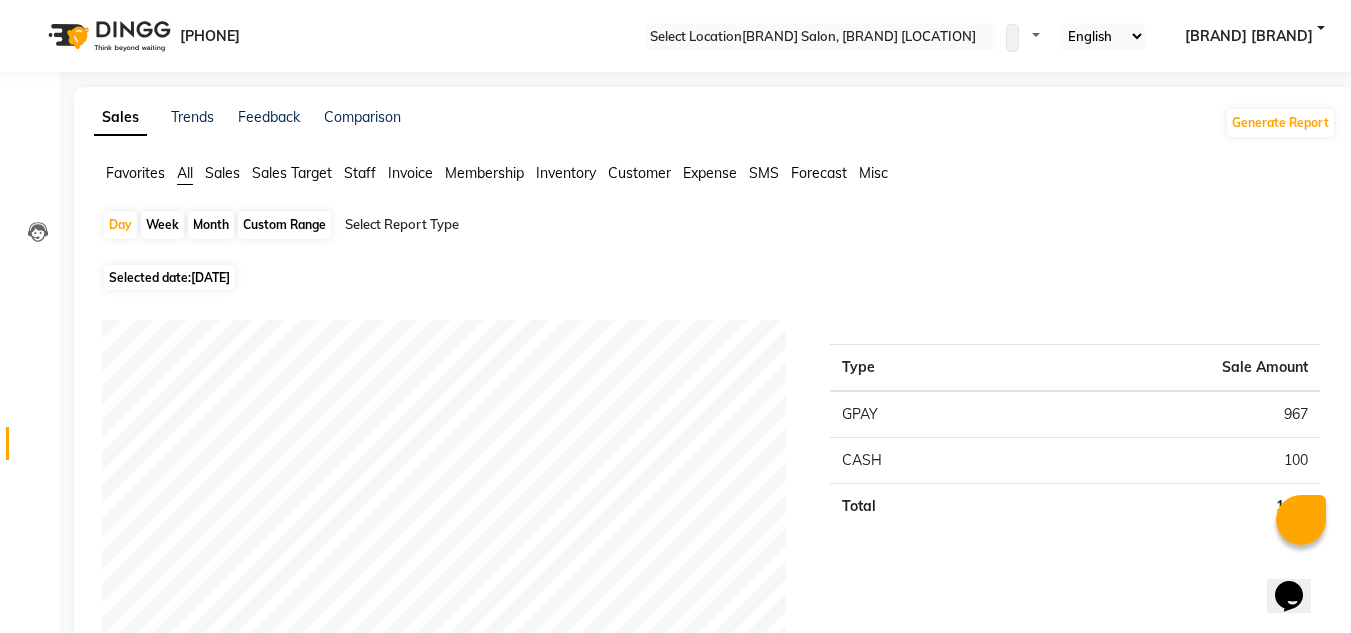 click on "Month" at bounding box center [211, 225] 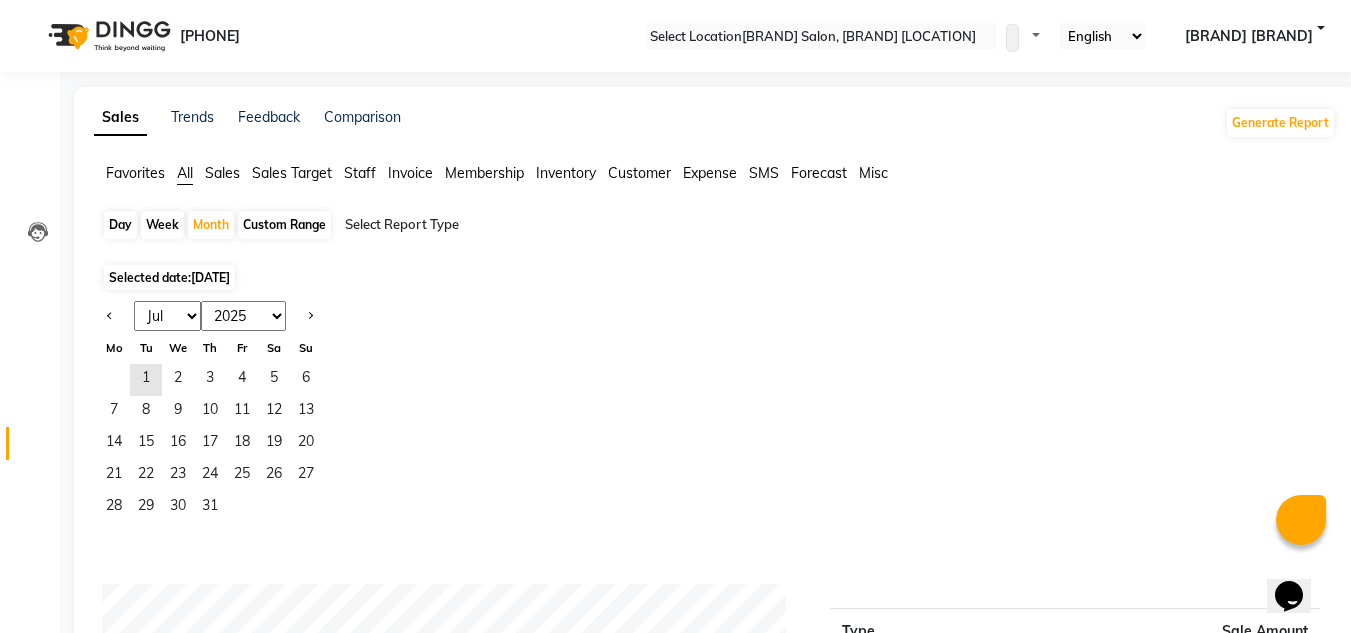 click on "Jan Feb Mar Apr May Jun Jul Aug Sep Oct Nov Dec" at bounding box center [167, 316] 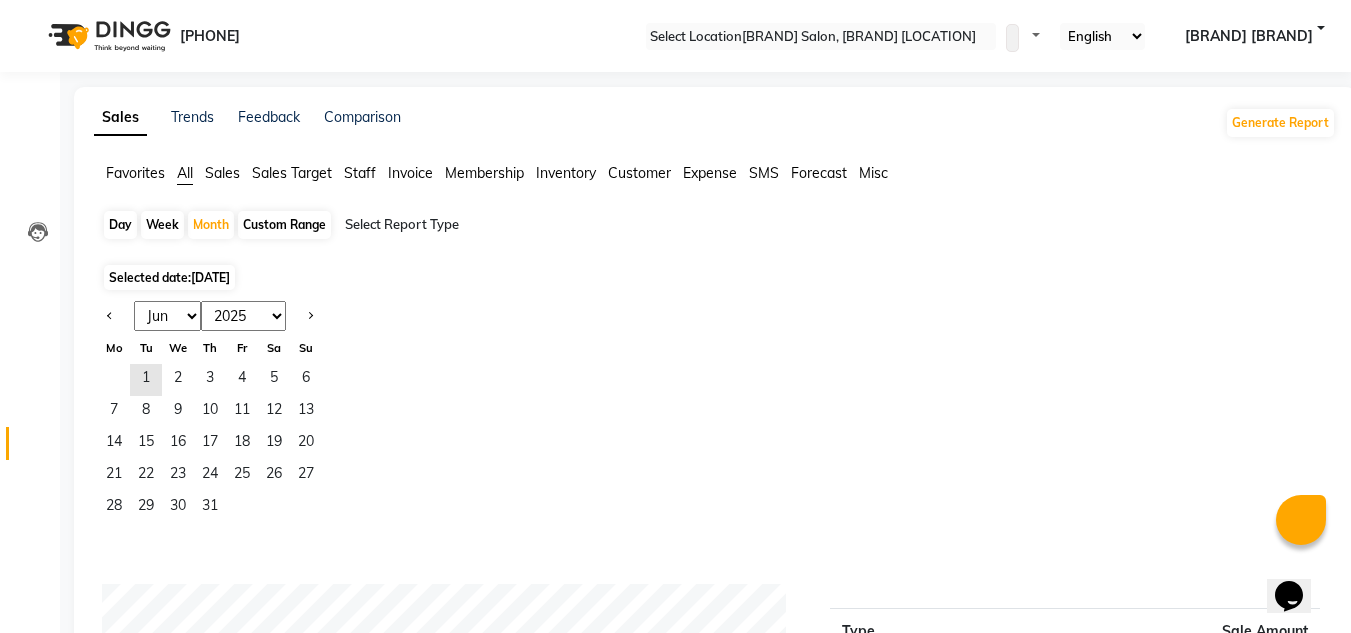 click on "Jan Feb Mar Apr May Jun Jul Aug Sep Oct Nov Dec" at bounding box center [167, 316] 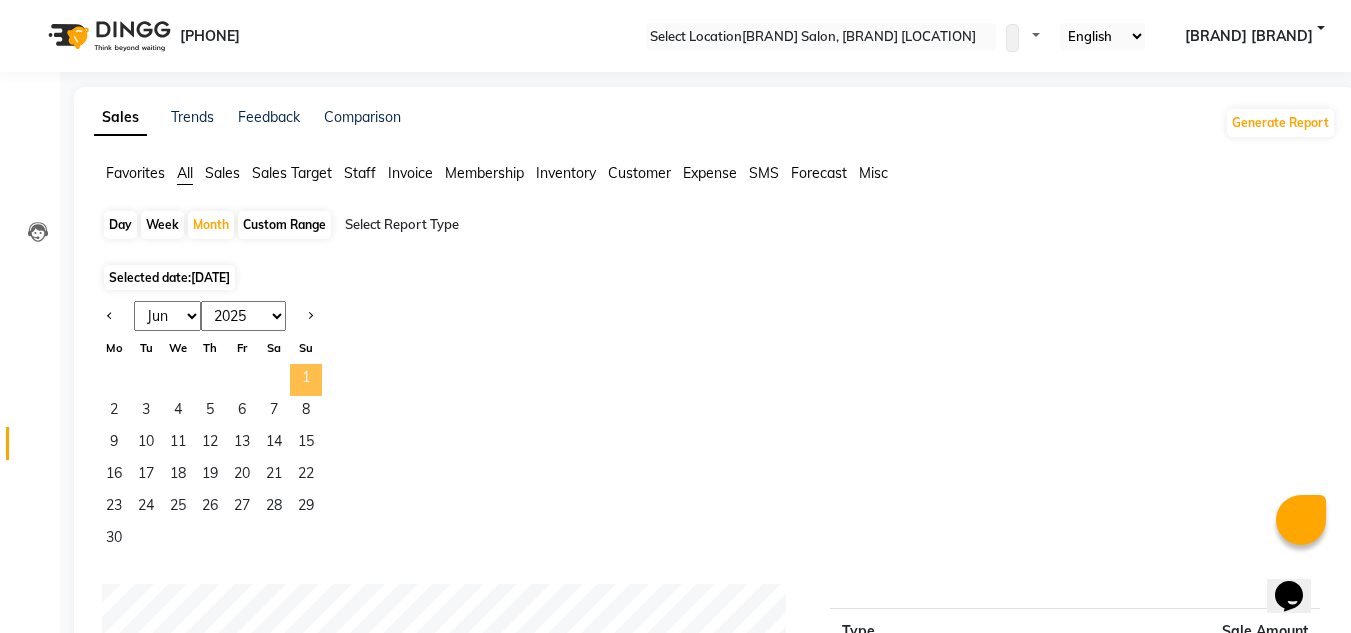 click on "1" at bounding box center [306, 380] 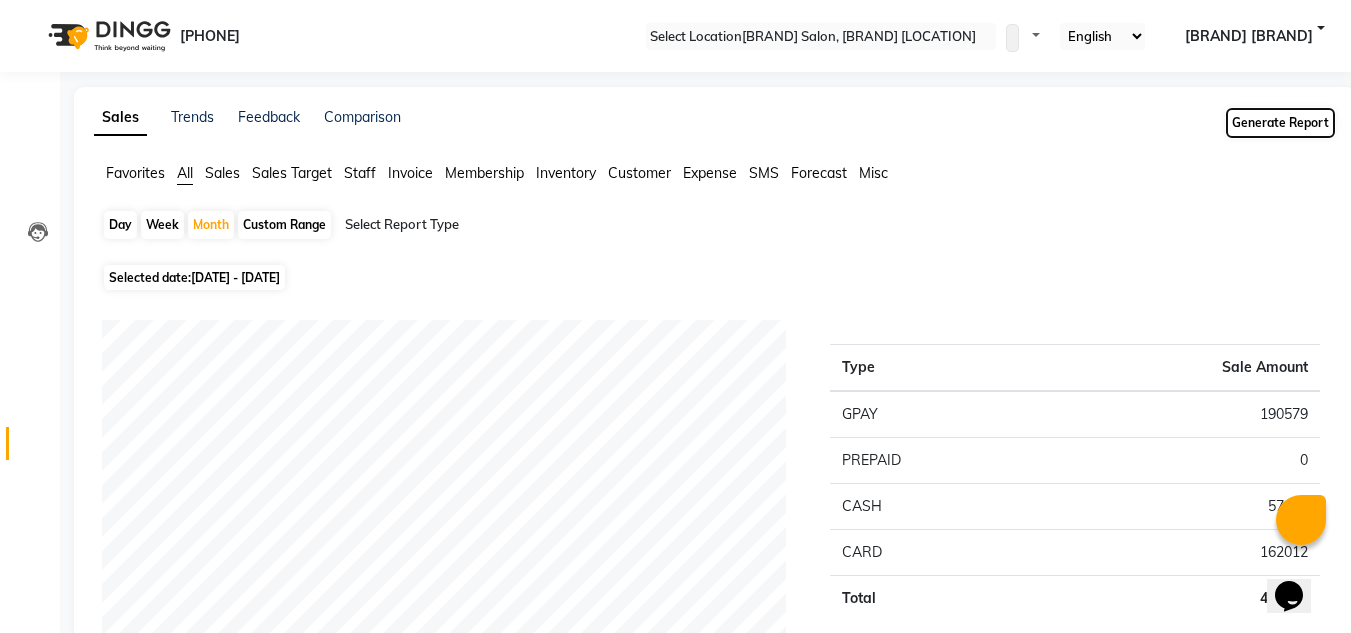 click on "Generate Report" at bounding box center [1280, 123] 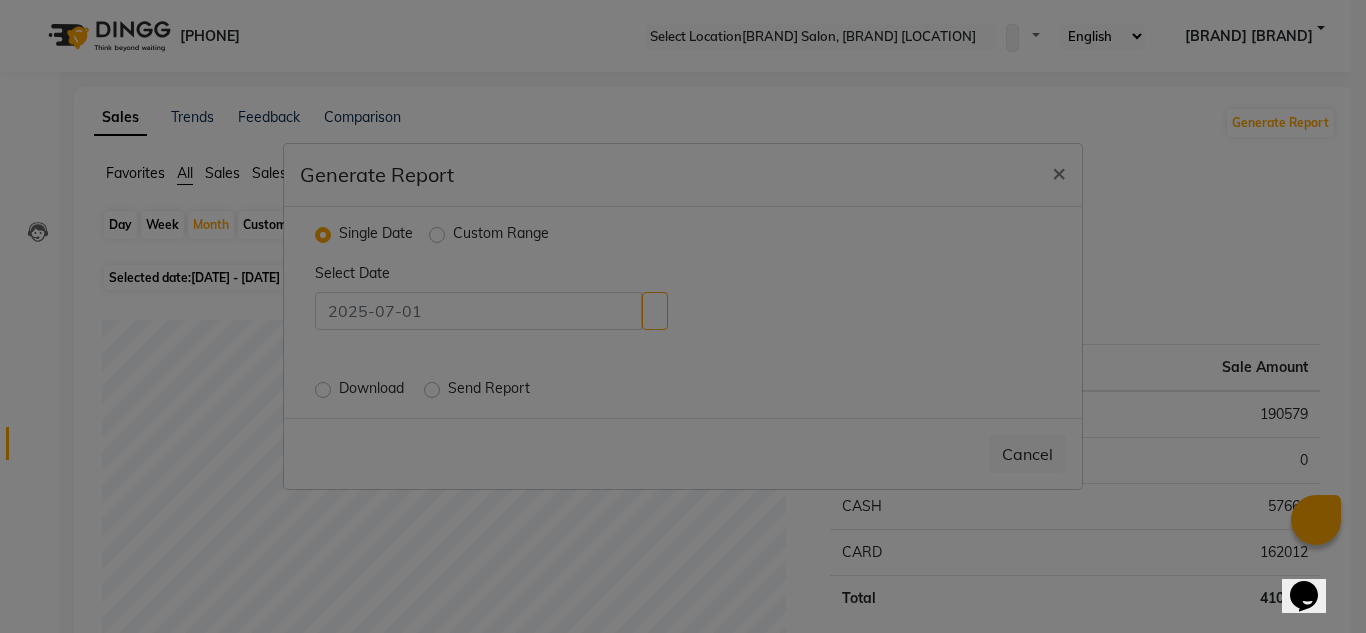 click on "Custom Range" at bounding box center (501, 235) 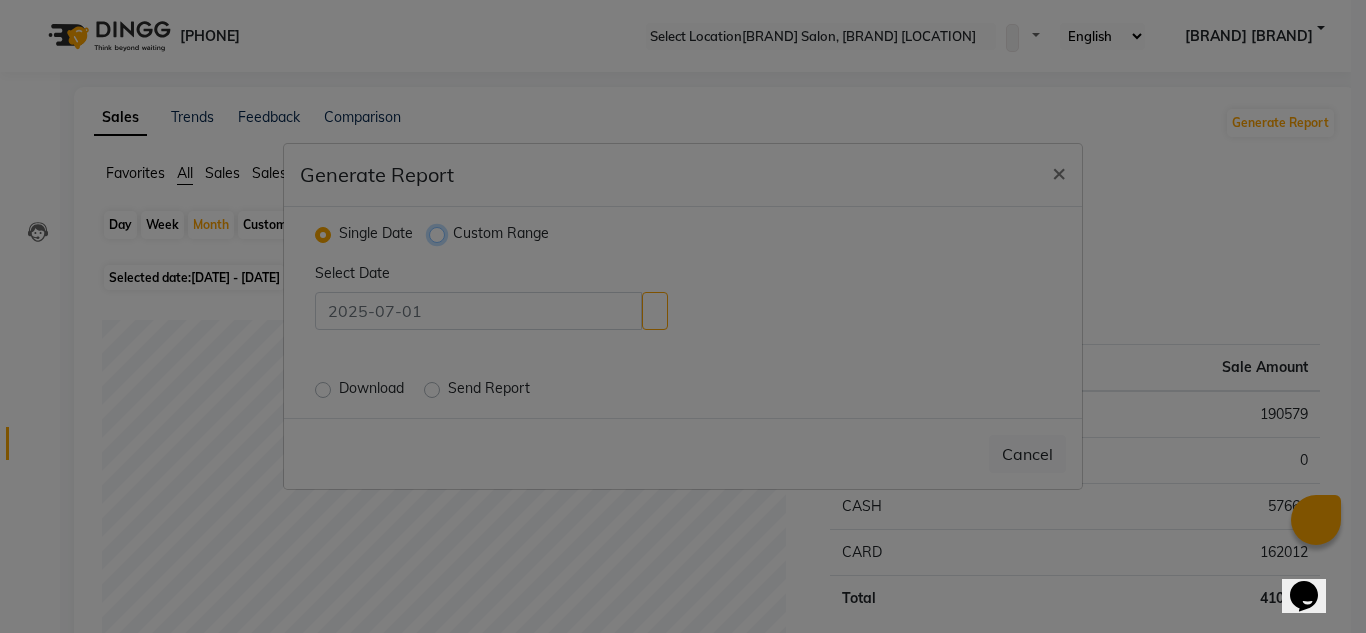 click on "Custom Range" at bounding box center (439, 234) 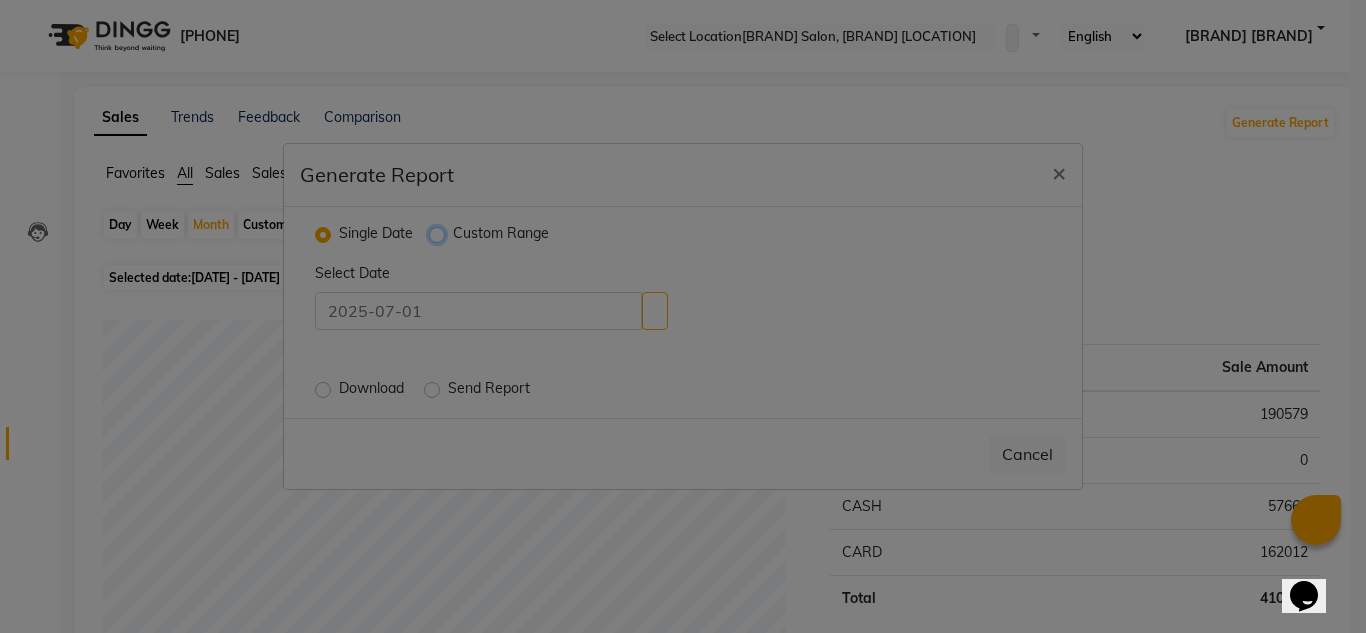 radio on "true" 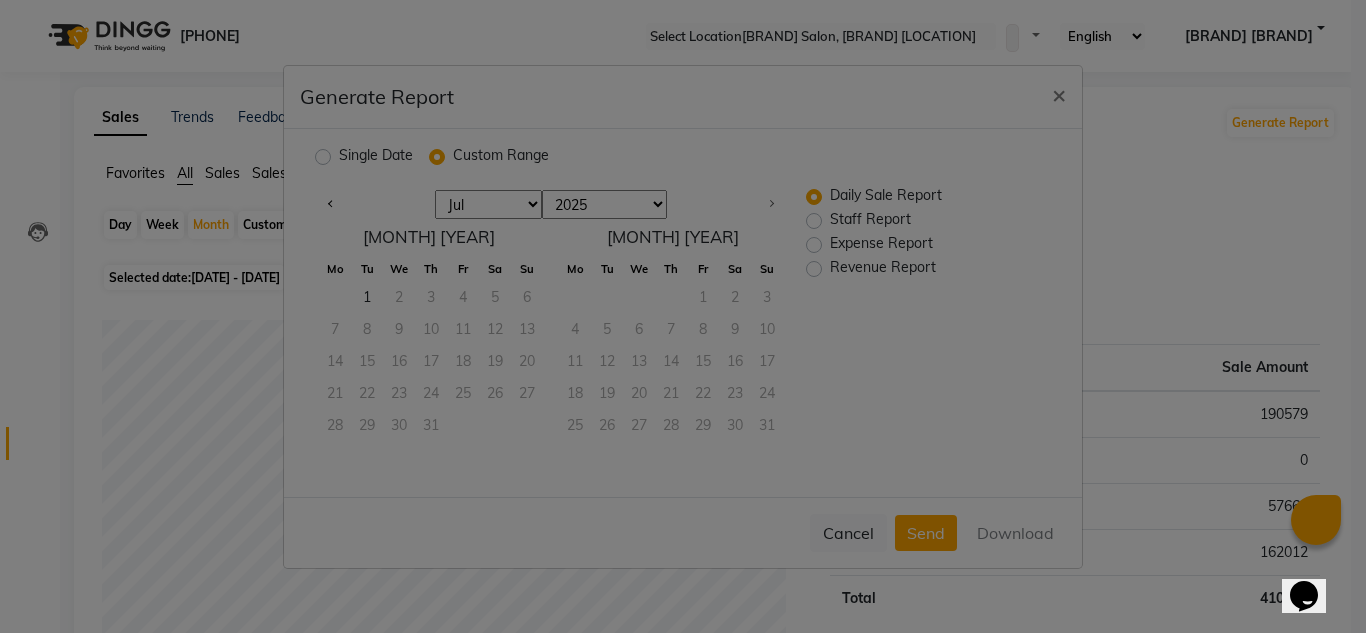 click on "Jan Feb Mar Apr May Jun Jul" at bounding box center (488, 205) 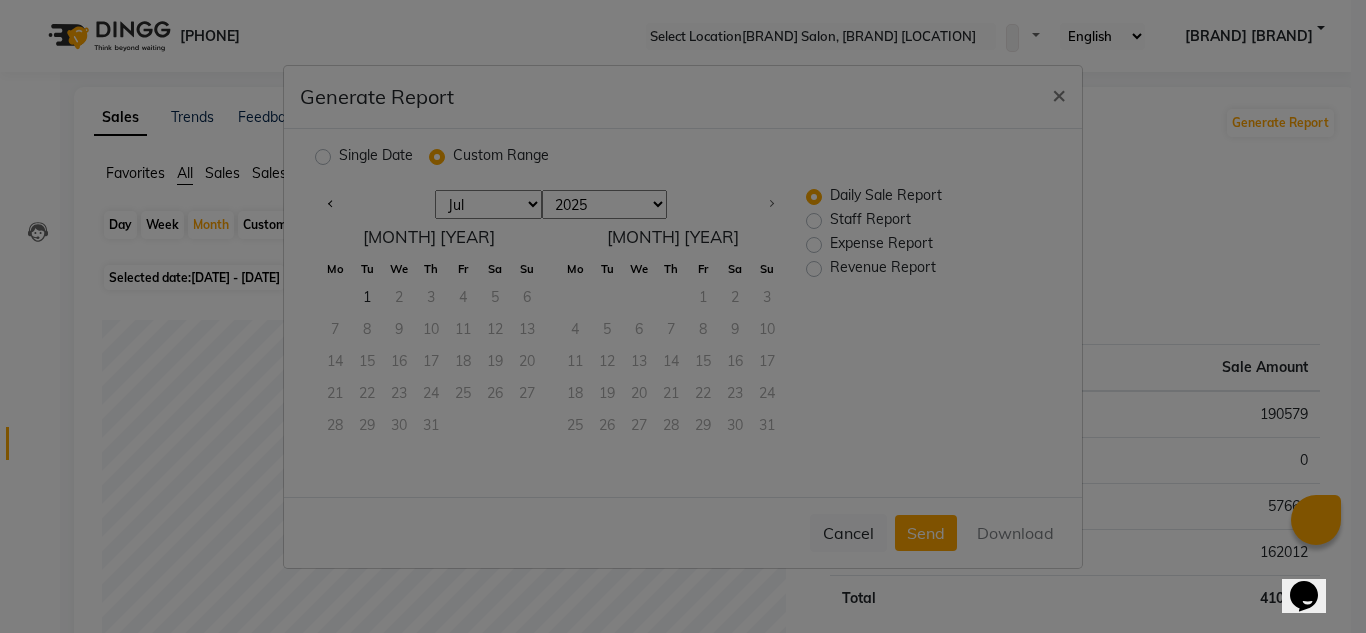 select on "6" 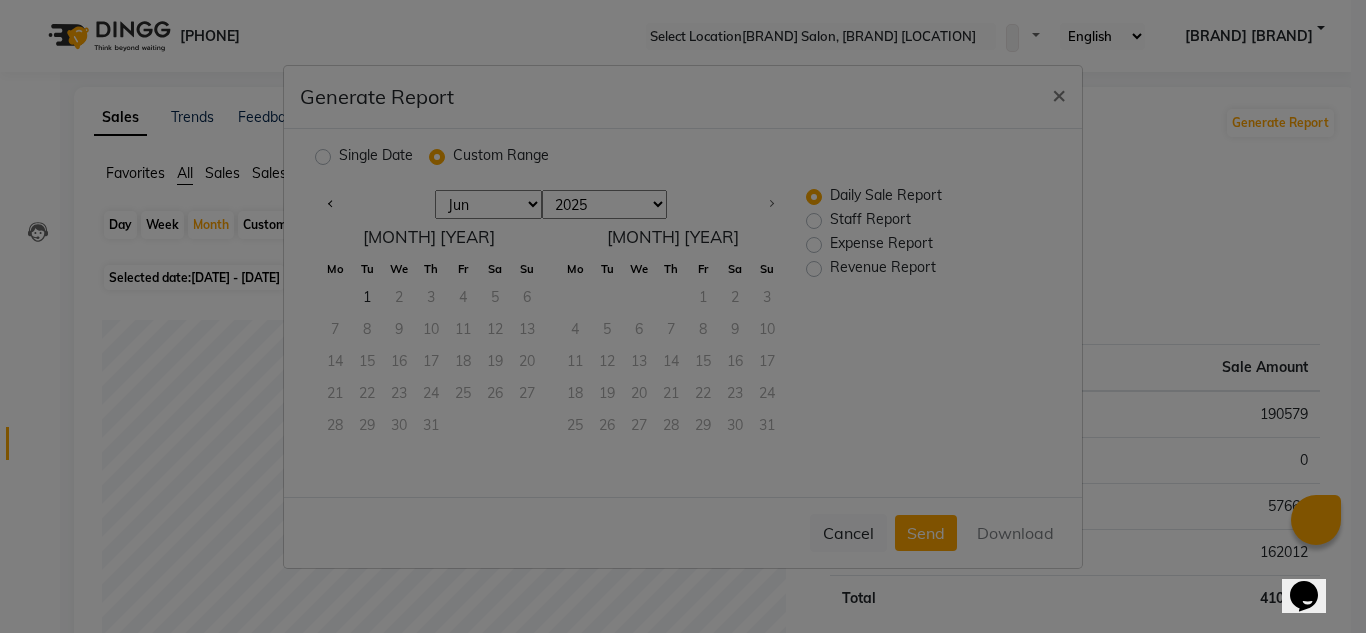 click on "Jan Feb Mar Apr May Jun Jul" at bounding box center [488, 205] 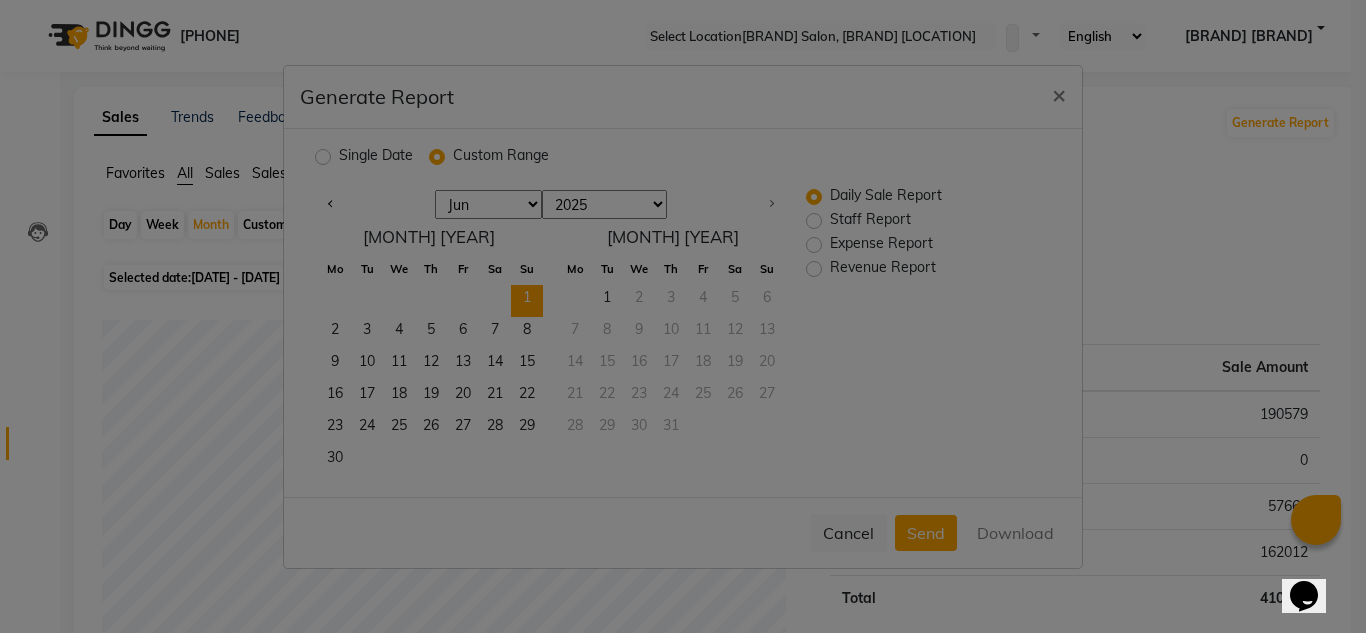 click on "1" at bounding box center [527, 301] 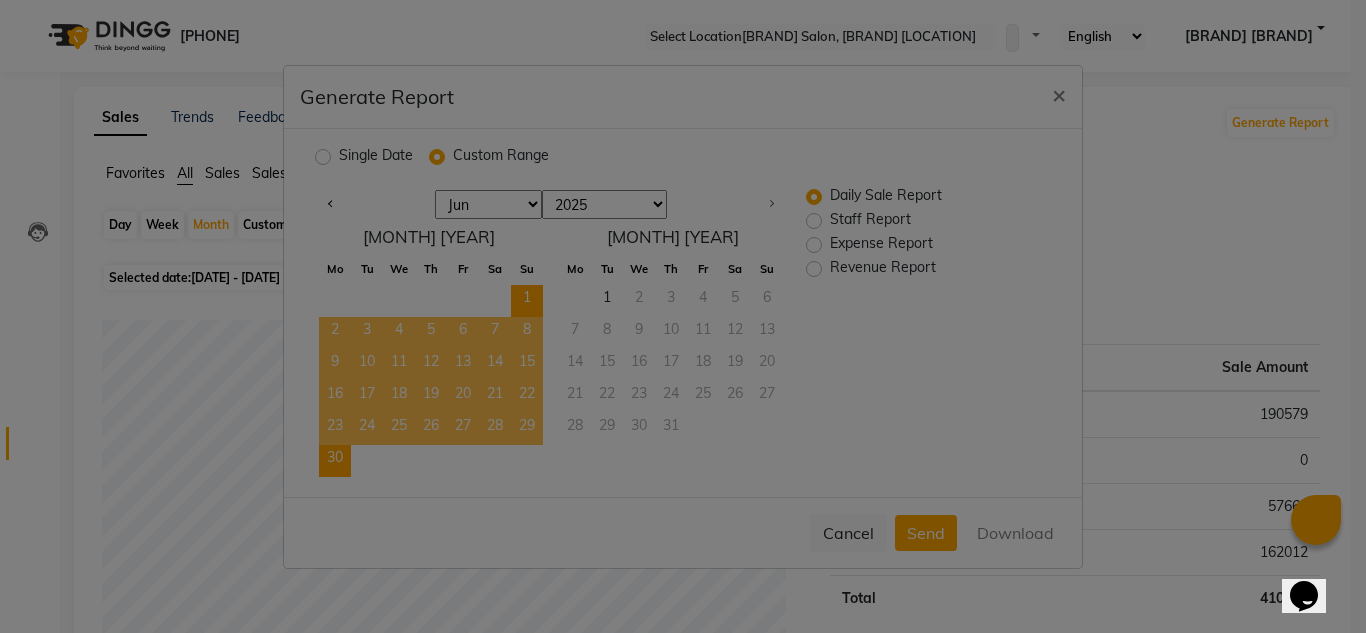 click on "30" at bounding box center (335, 461) 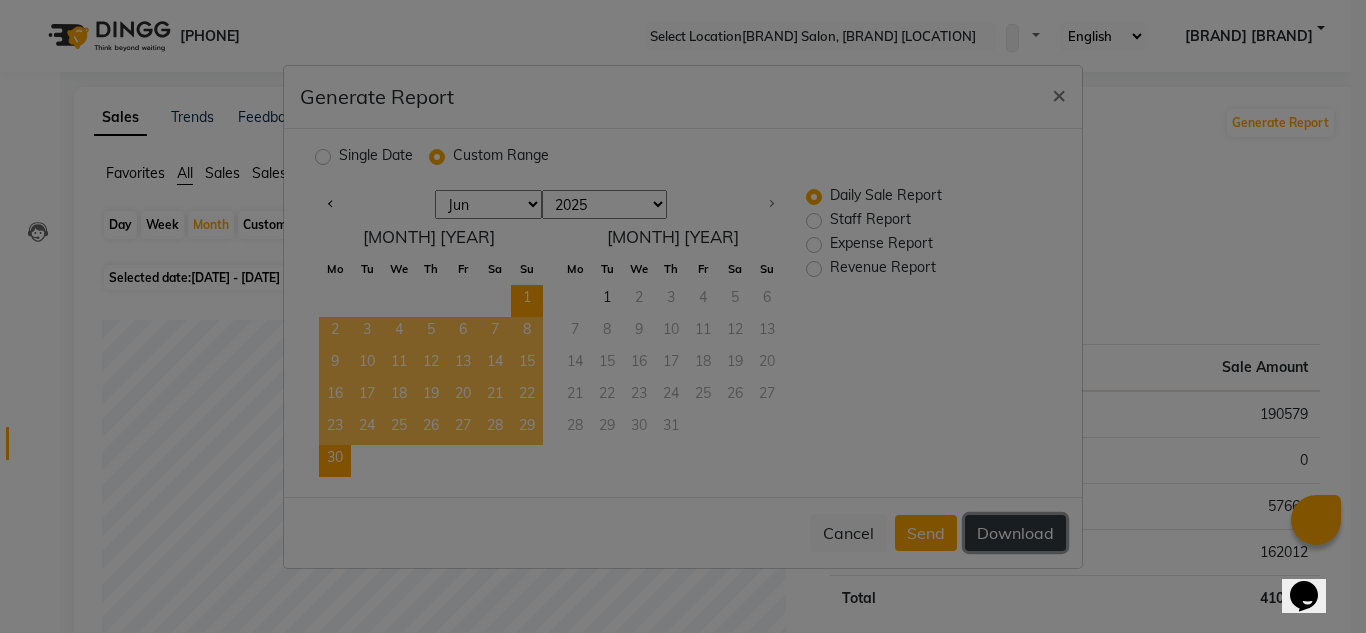 click on "Download" at bounding box center [1015, 533] 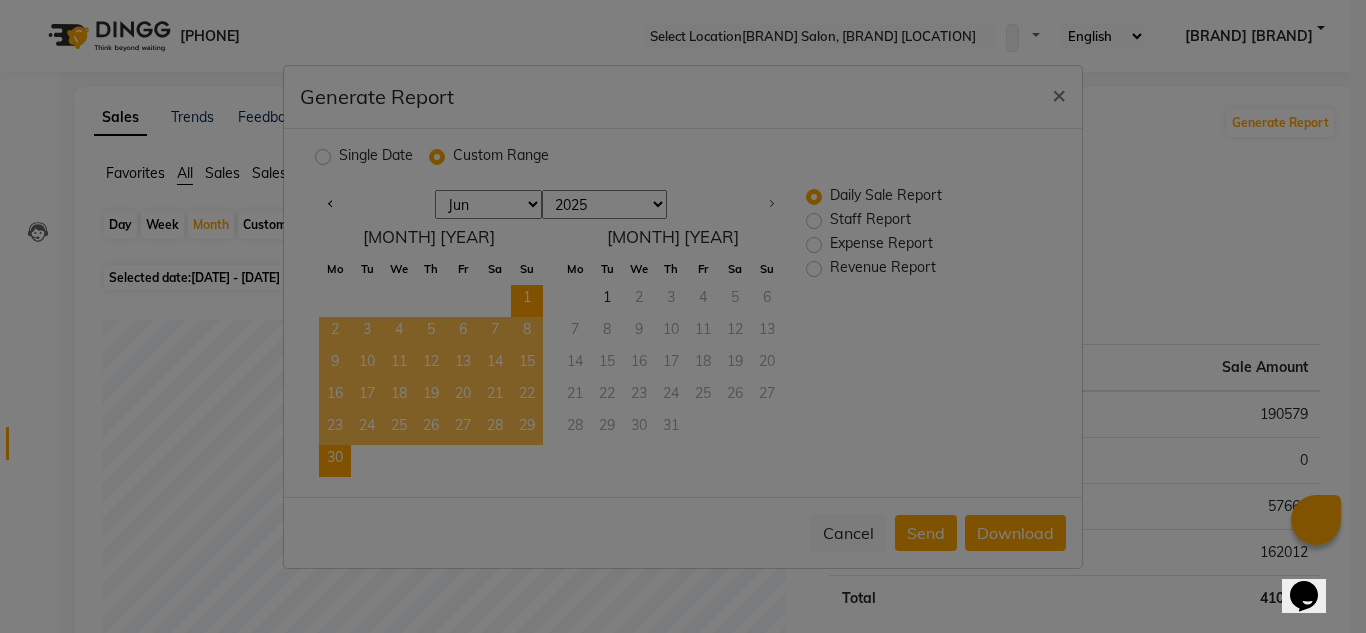 click on "Revenue Report" at bounding box center [883, 269] 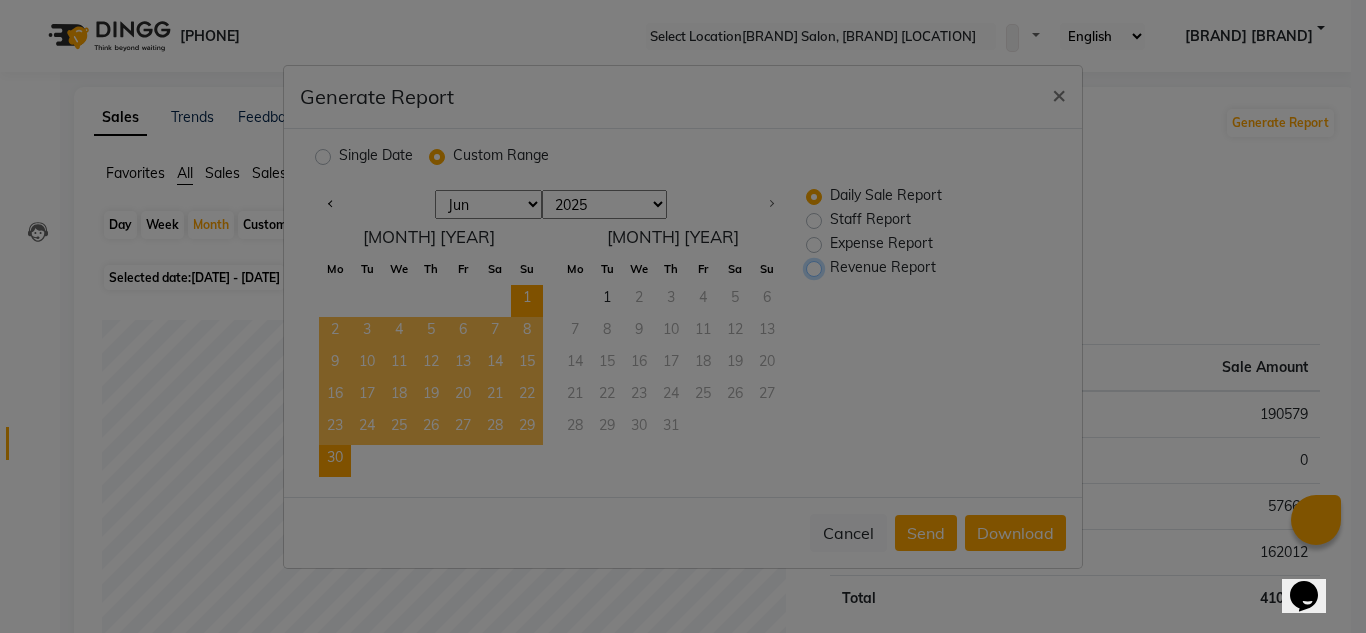 click on "Revenue Report" at bounding box center (816, 267) 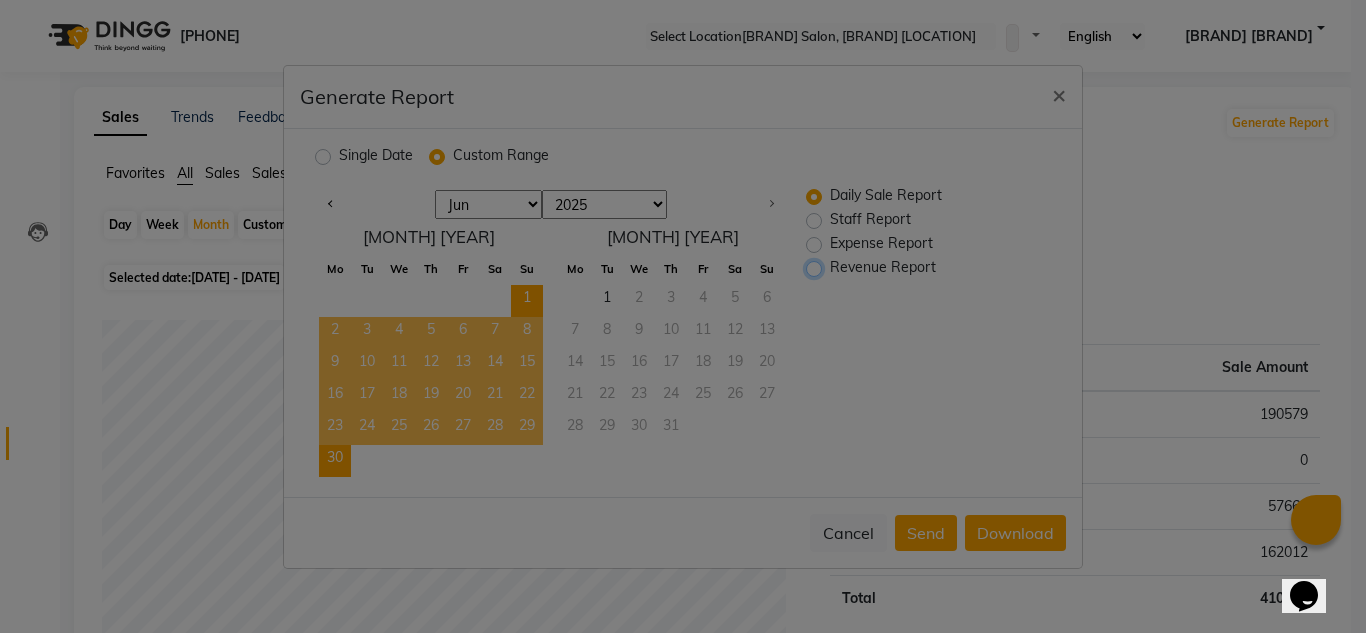 radio on "true" 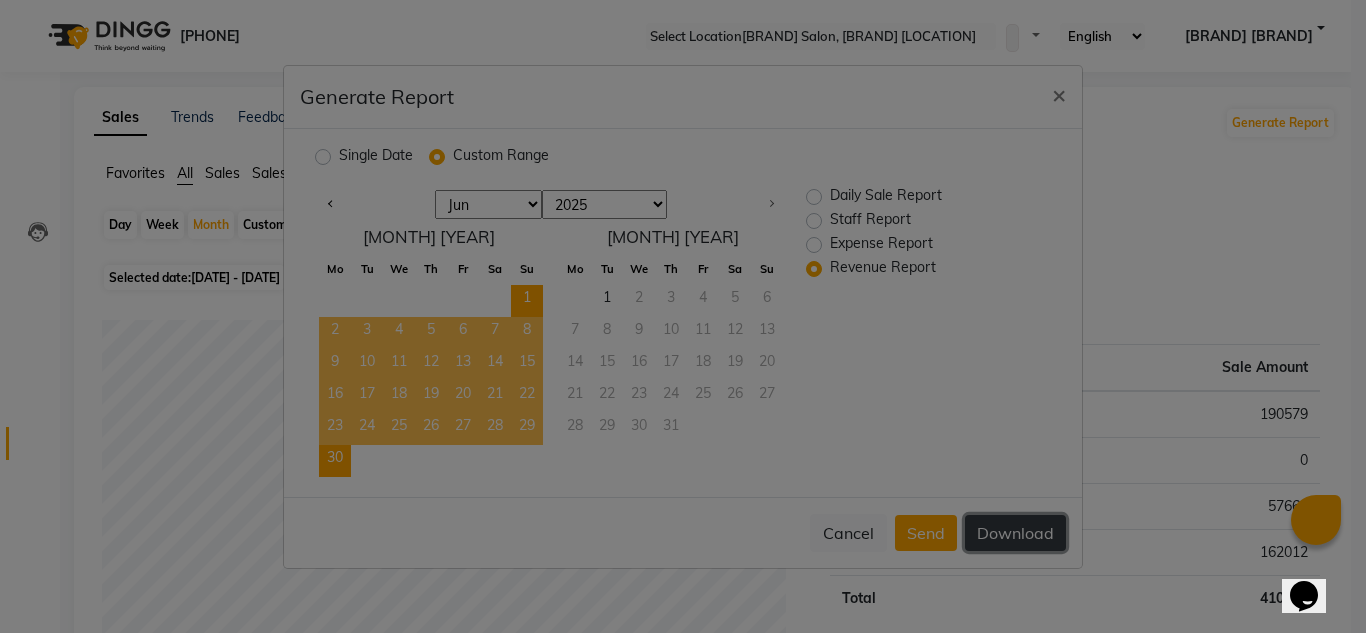 click on "Download" at bounding box center (1015, 533) 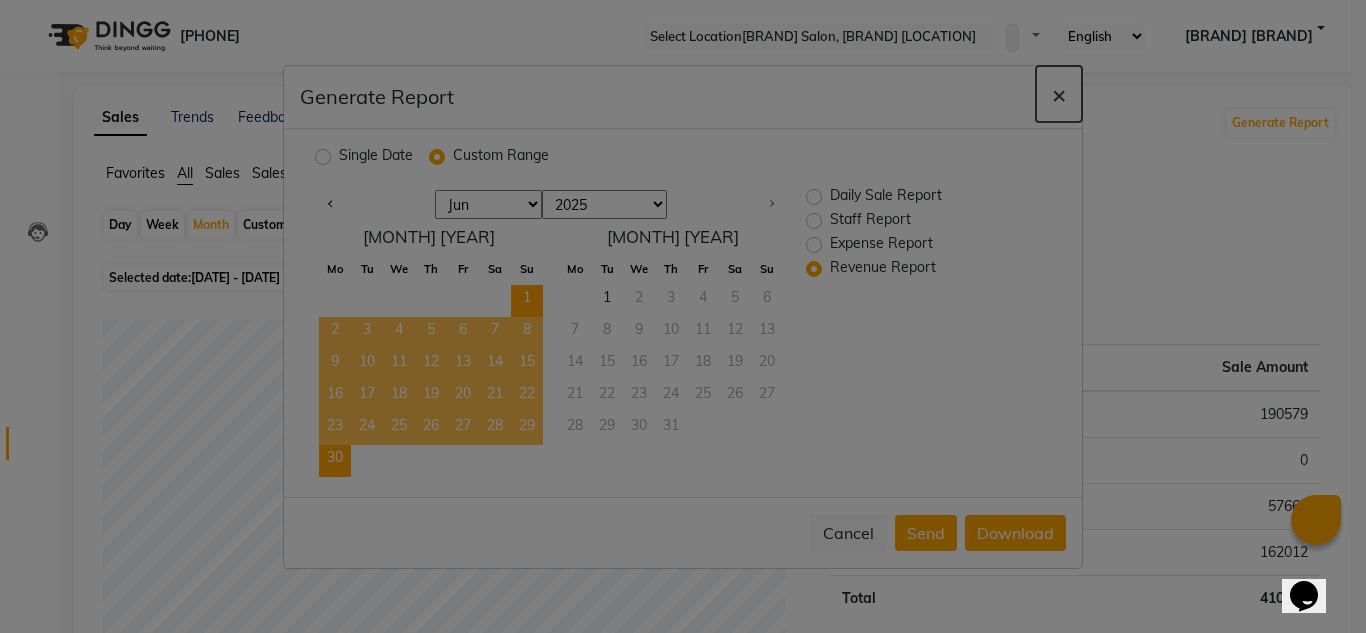 click on "×" at bounding box center [1059, 94] 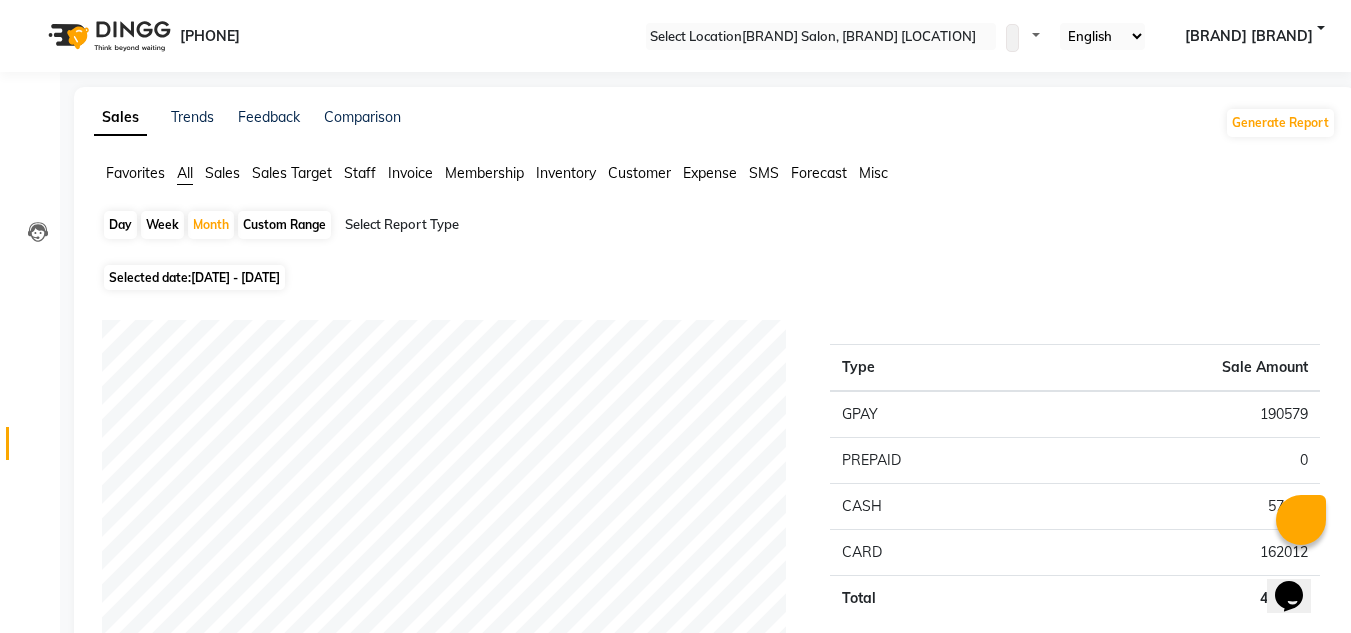 click on "[BRAND] [BRAND]" at bounding box center [1255, 36] 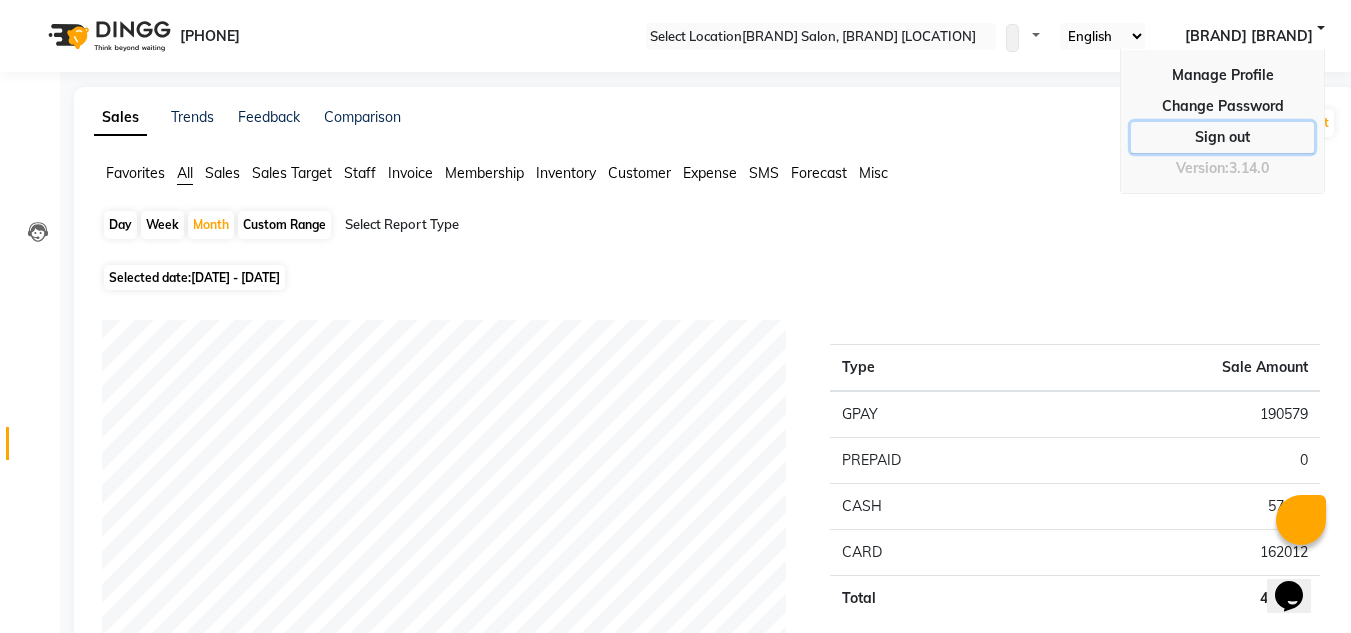 click on "Sign out" at bounding box center [1222, 106] 